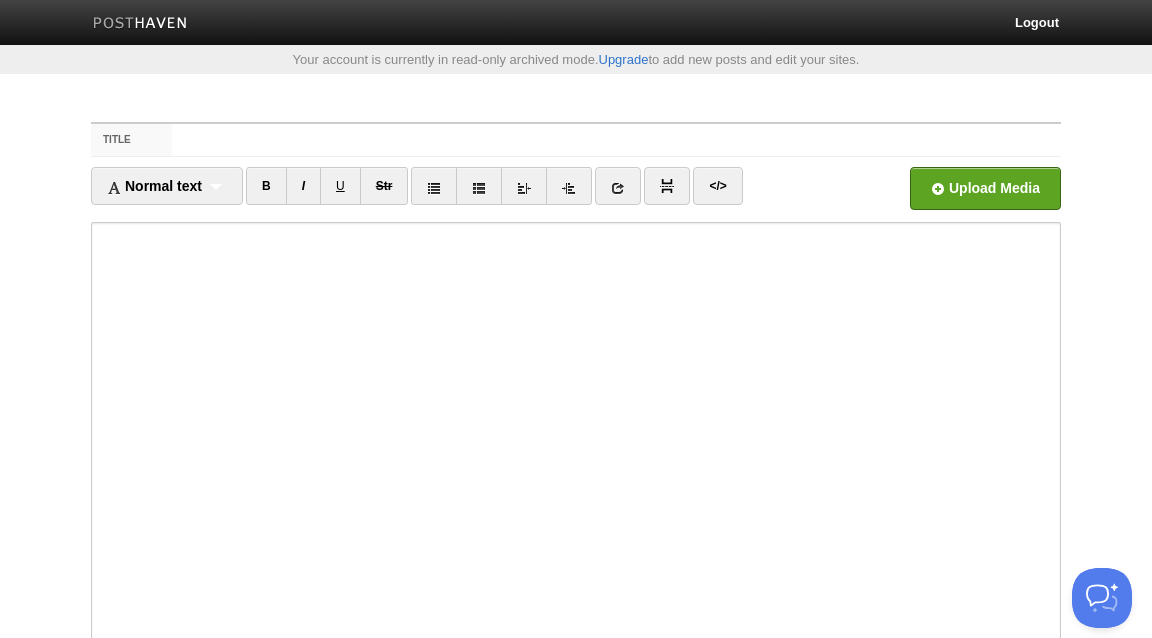 scroll, scrollTop: 0, scrollLeft: 0, axis: both 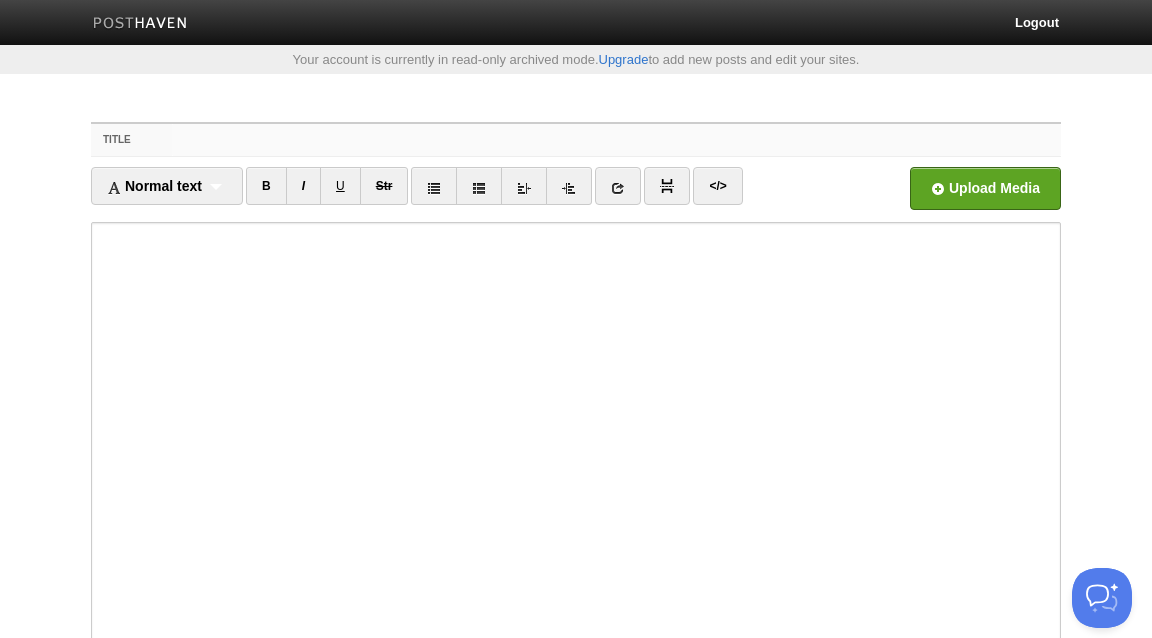 paste on "Whom Should Knowledge be Taken From?[NAME] [NAME]" 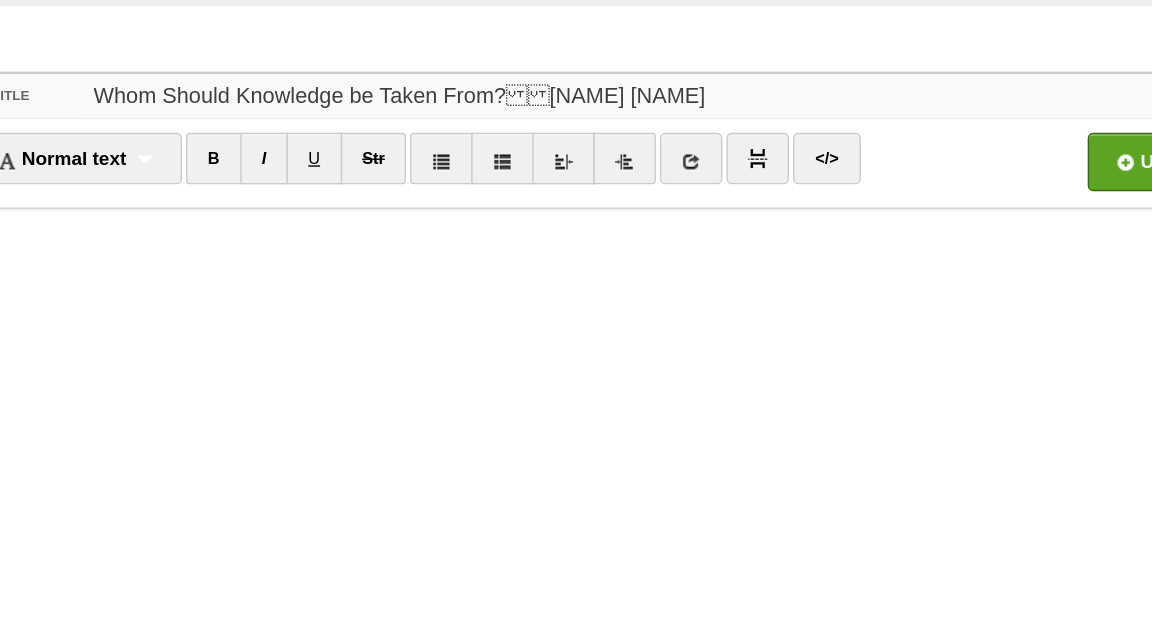 click on "Whom Should Knowledge be Taken From?[NAME] [NAME]" at bounding box center (616, 140) 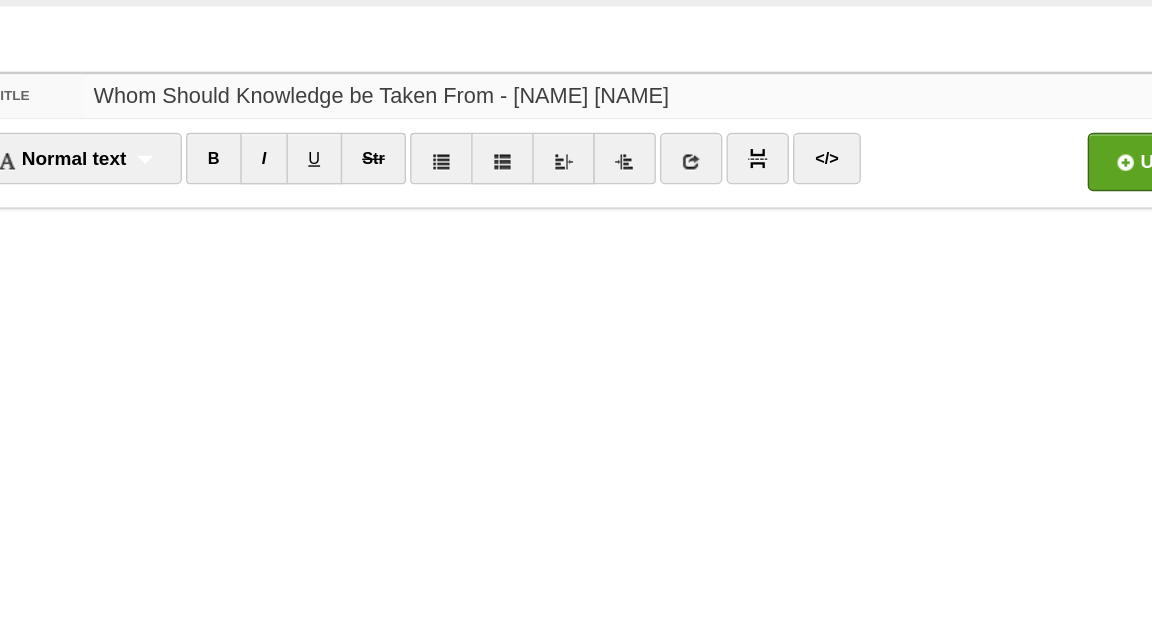 type on "Whom Should Knowledge be Taken From - [NAME] [NAME]" 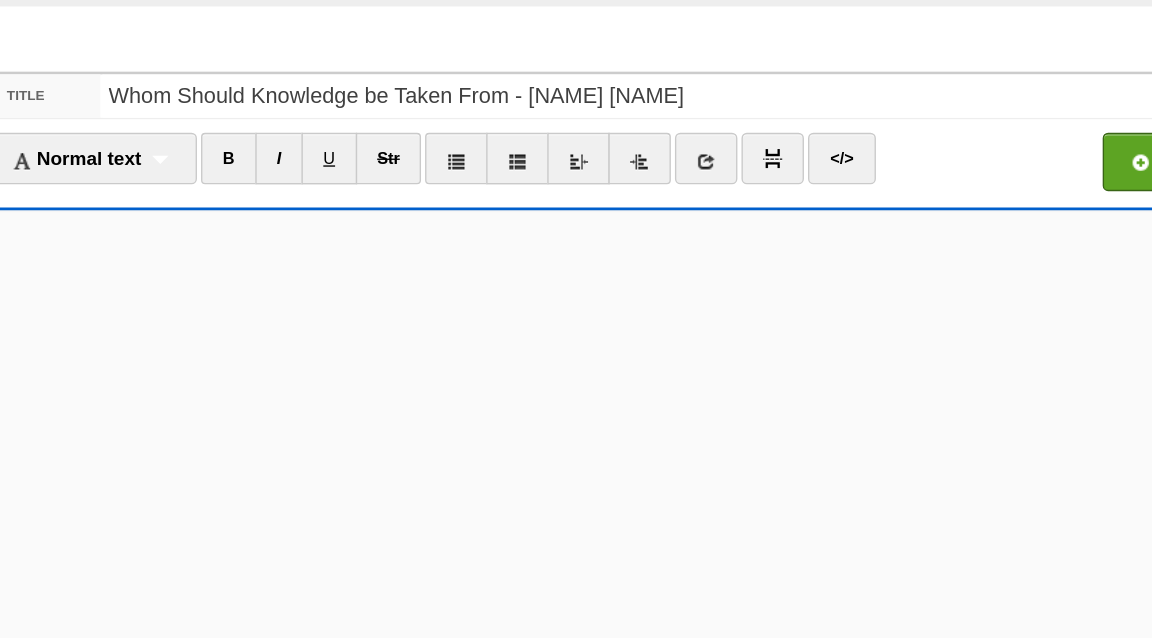 drag, startPoint x: 577, startPoint y: 191, endPoint x: 769, endPoint y: 194, distance: 192.02344 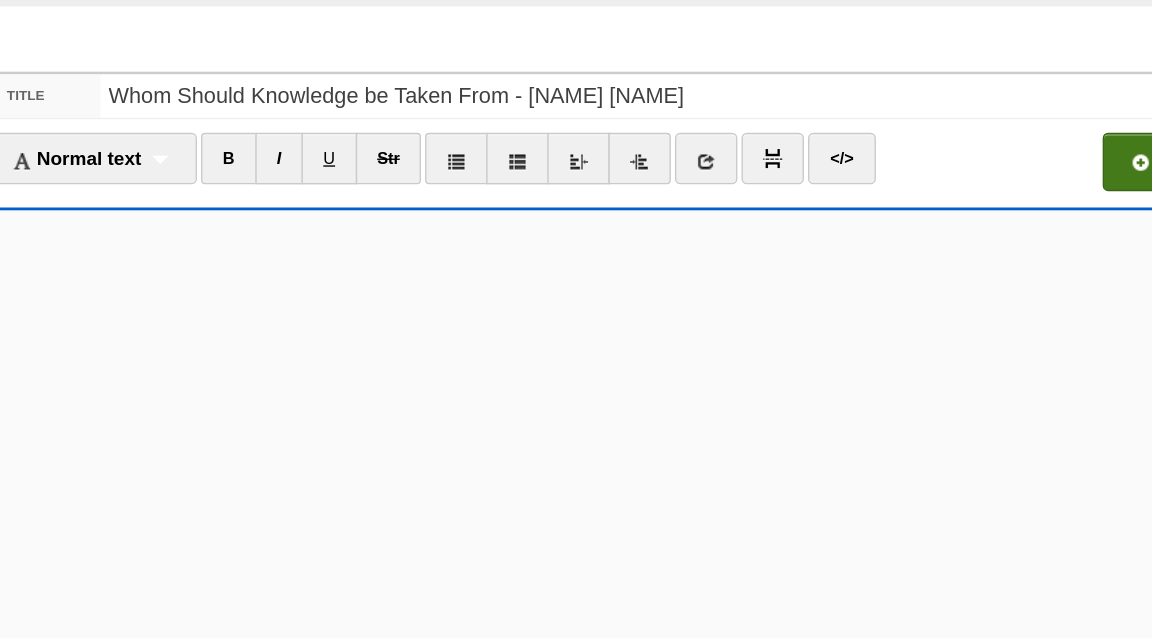 click at bounding box center (382, 194) 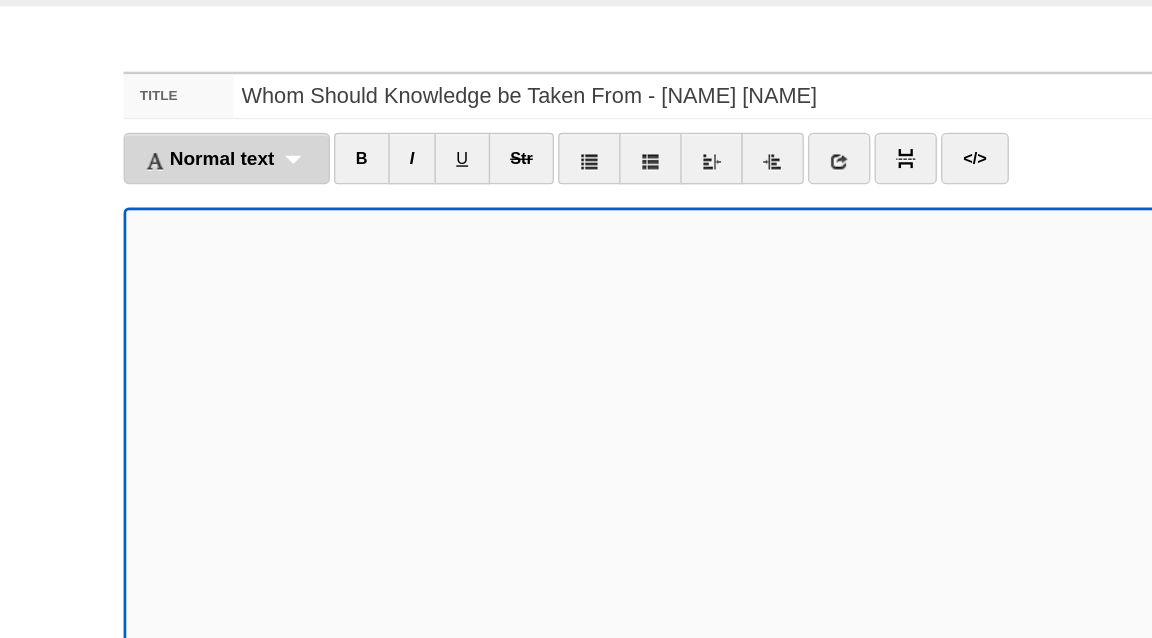 click on "Normal text
Normal text
Heading 1
Heading 2
Heading 3" at bounding box center (167, 186) 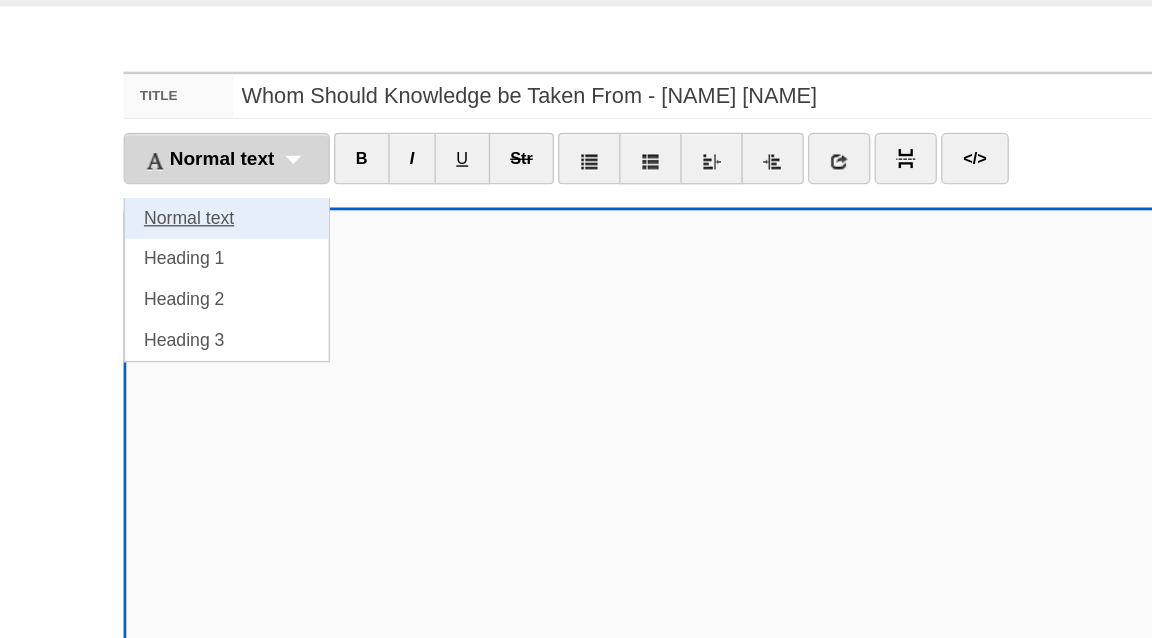 click on "Normal text" at bounding box center [167, 230] 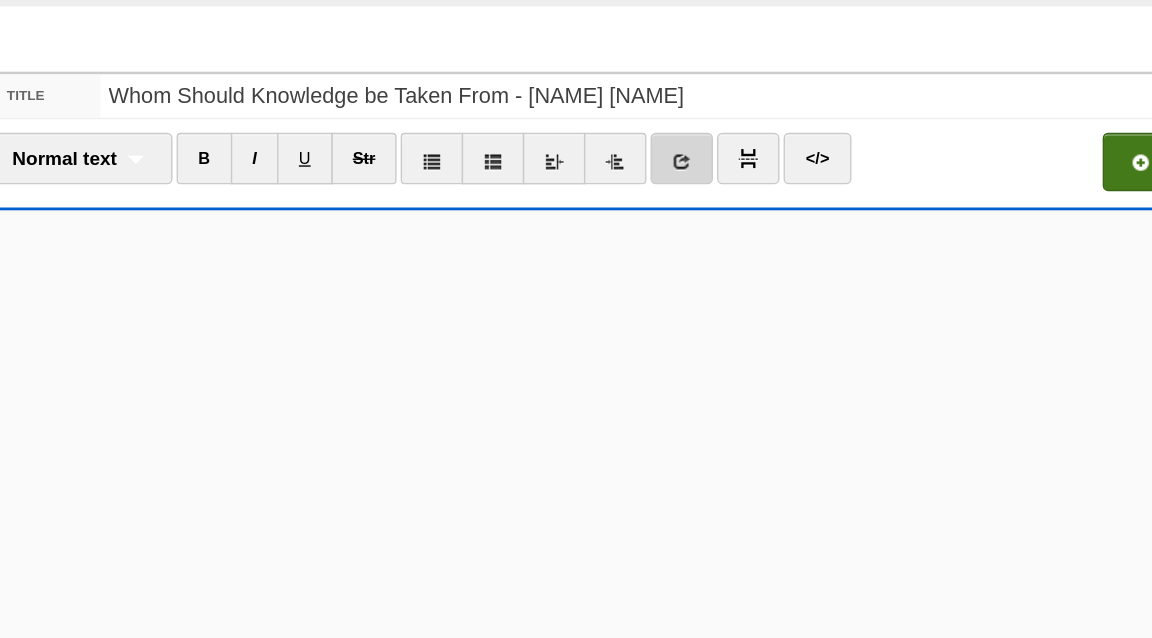 click at bounding box center (600, 188) 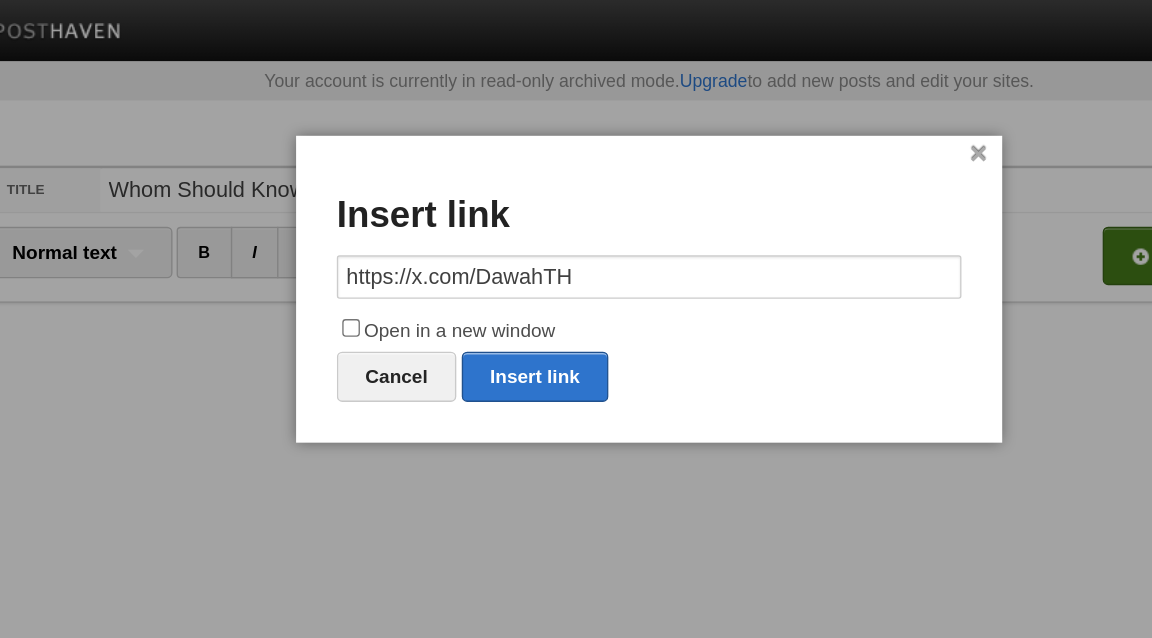 type on "https://x.com/DawahTH" 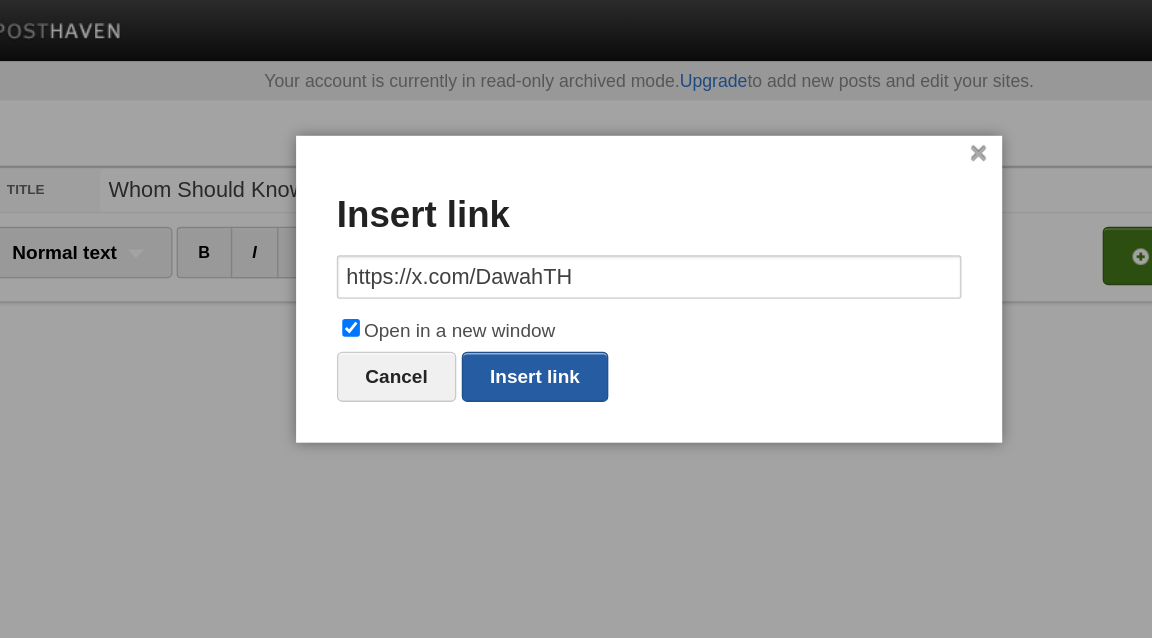 click on "Insert link" at bounding box center (492, 277) 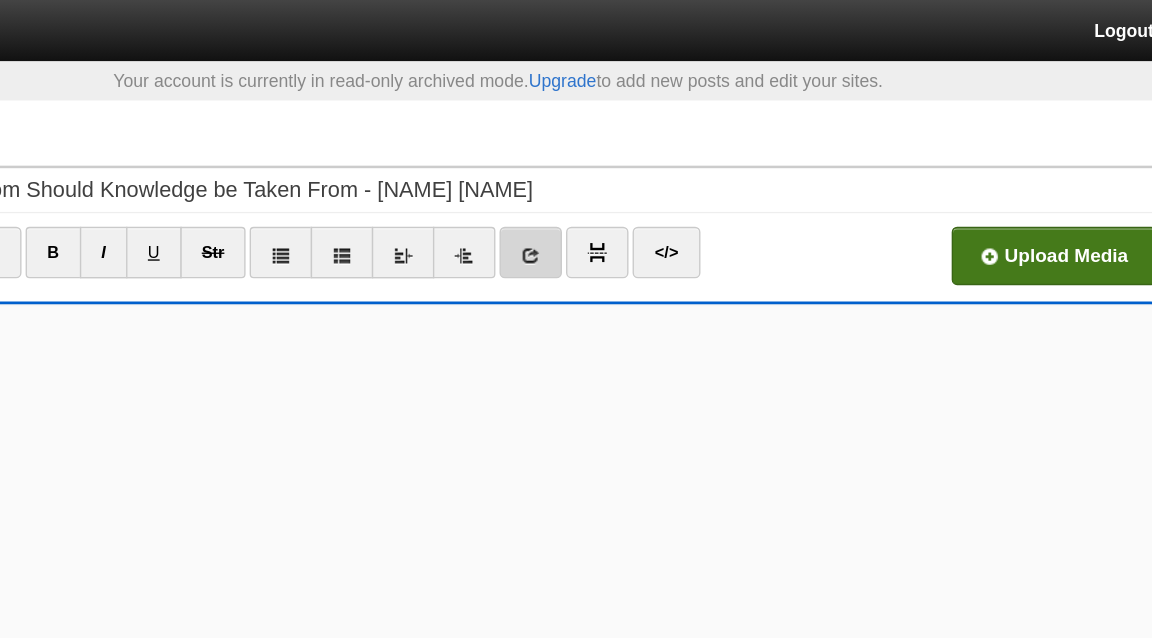 click at bounding box center (600, 188) 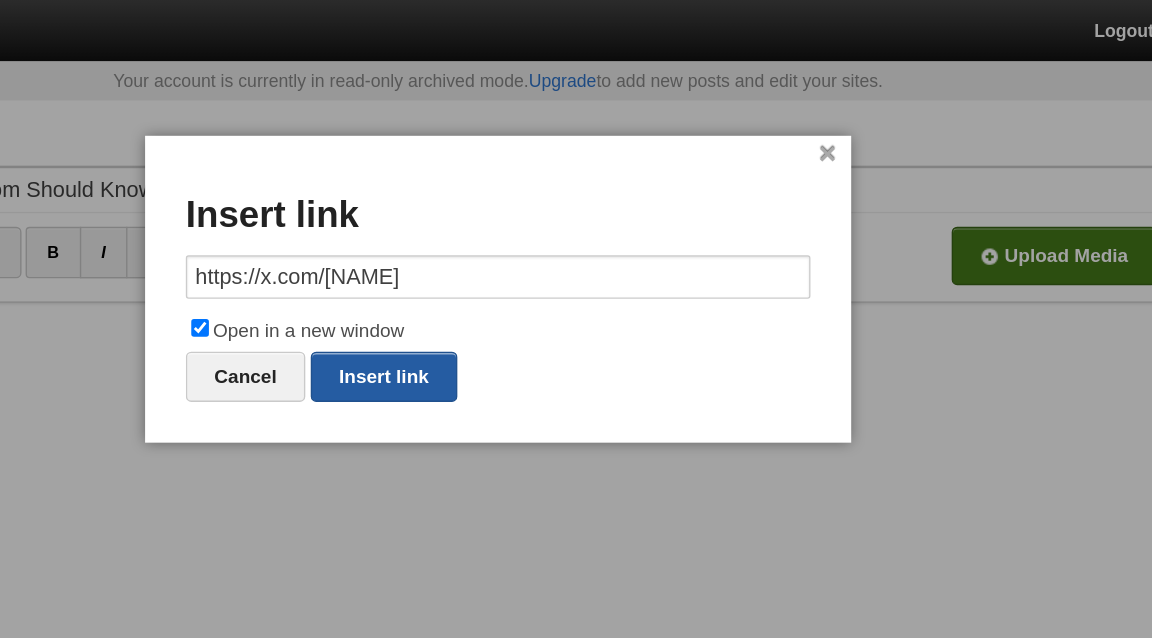 type on "https://x.com/[NAME]" 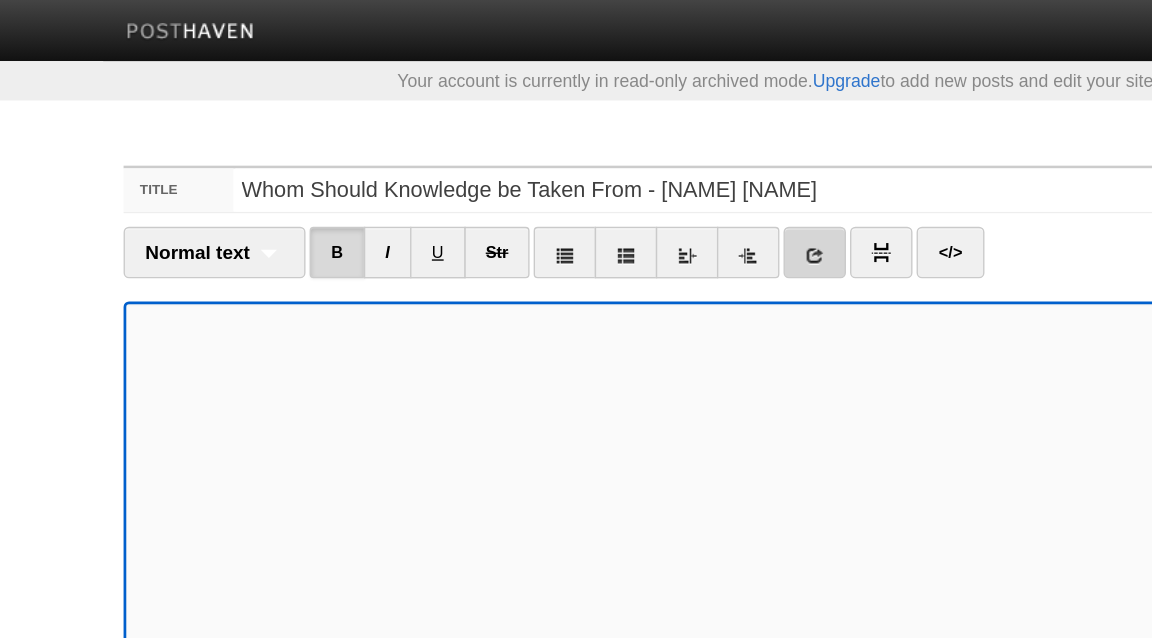 click at bounding box center (248, 186) 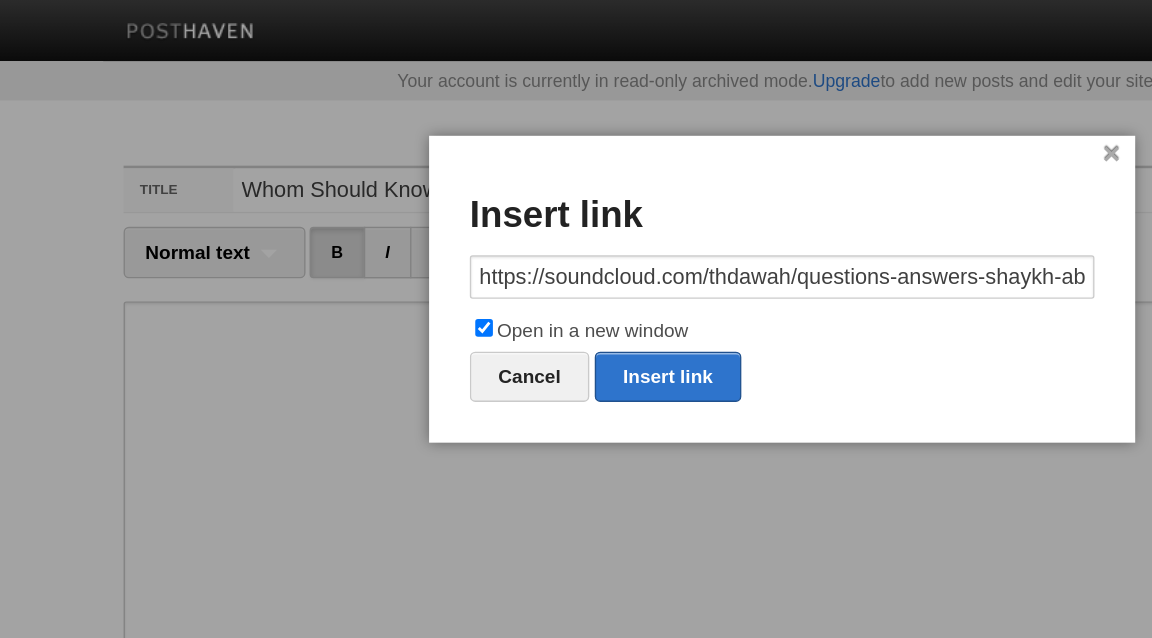 scroll, scrollTop: 0, scrollLeft: 174, axis: horizontal 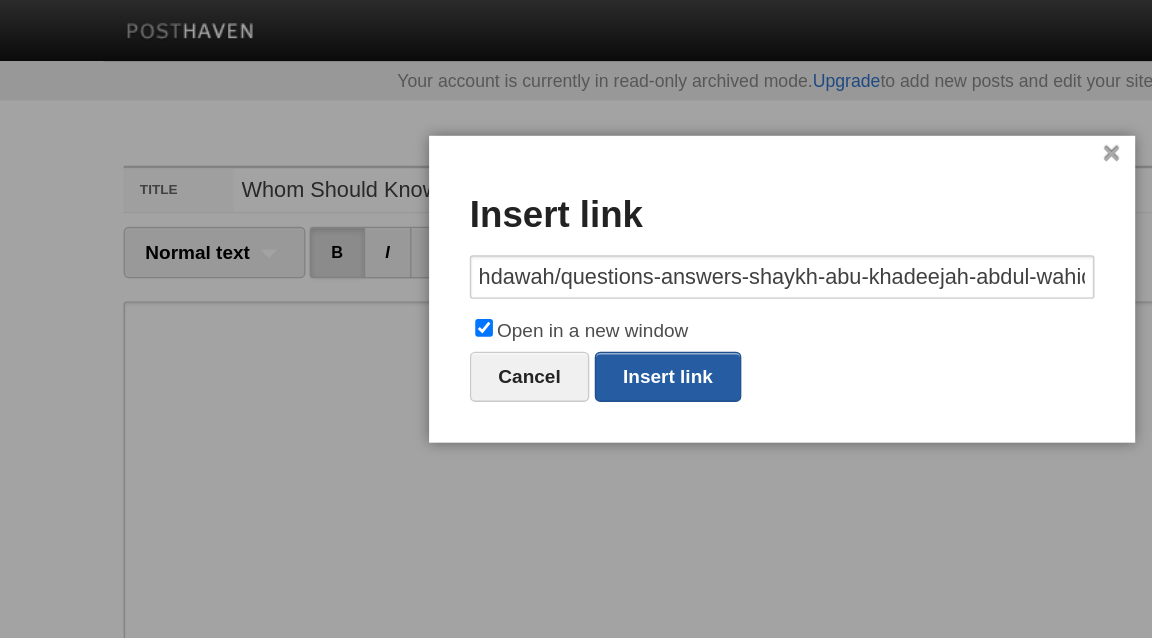 type on "https://soundcloud.com/thdawah/questions-answers-shaykh-abu-khadeejah-abdul-wahid" 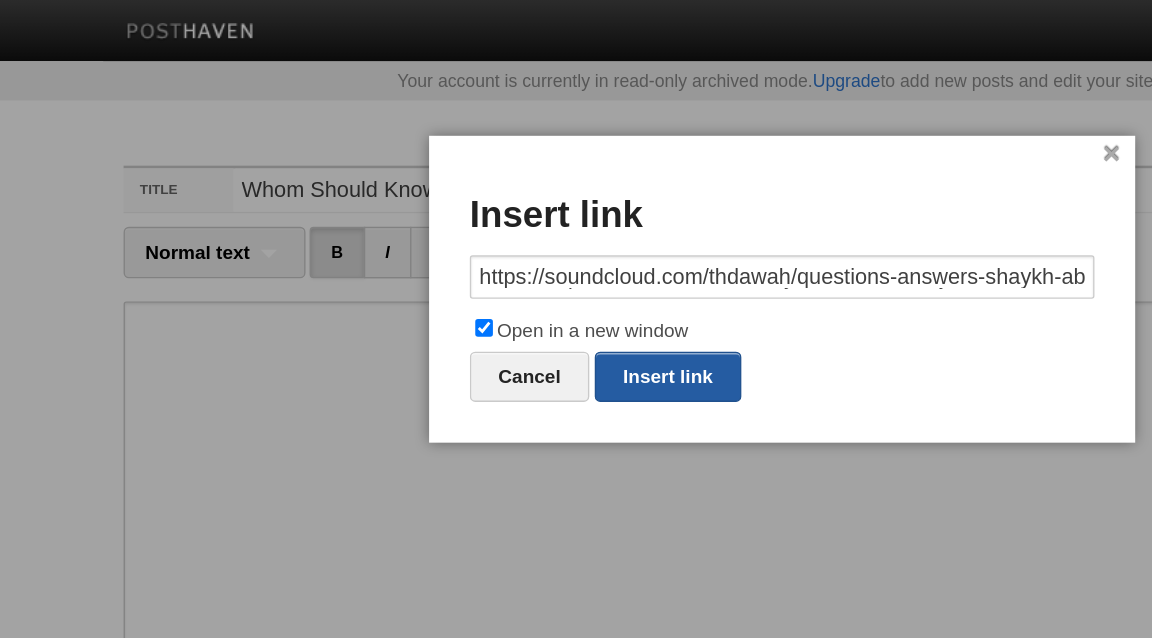 click on "Insert link" at bounding box center [492, 277] 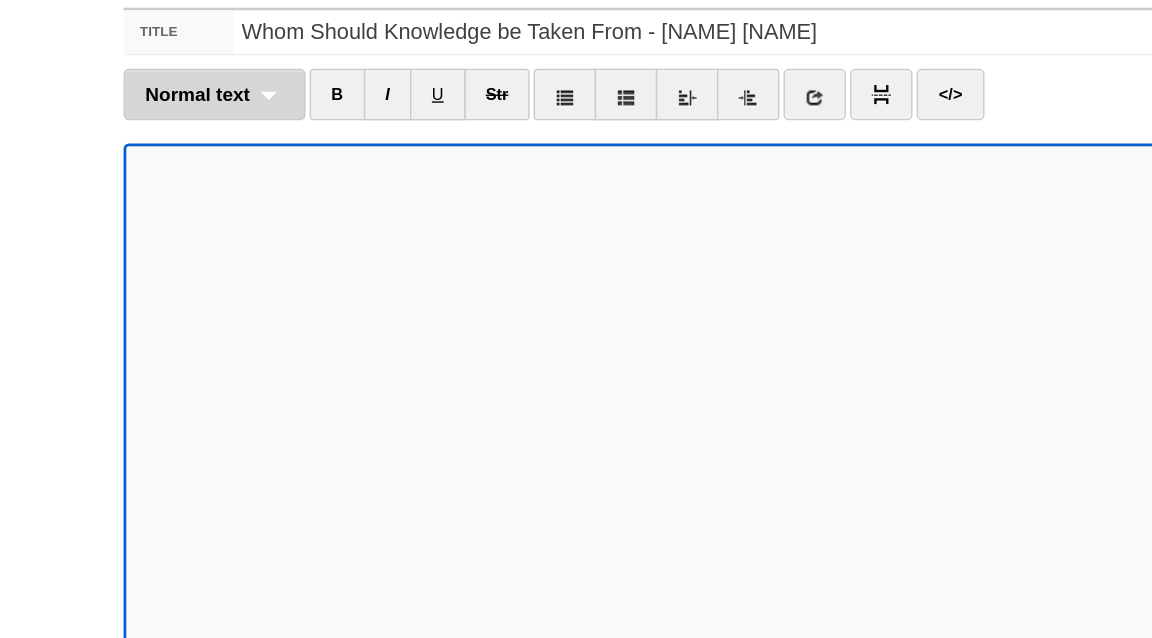click on "Normal text
Normal text
Heading 1
Heading 2
Heading 3" at bounding box center [158, 186] 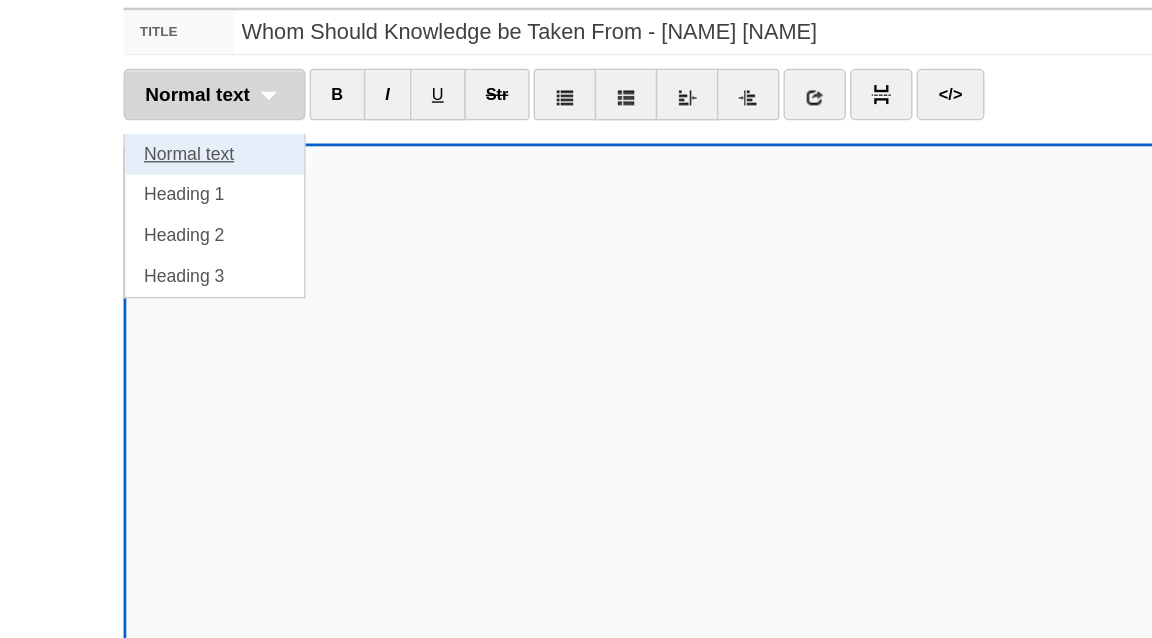 click on "Normal text" at bounding box center [158, 230] 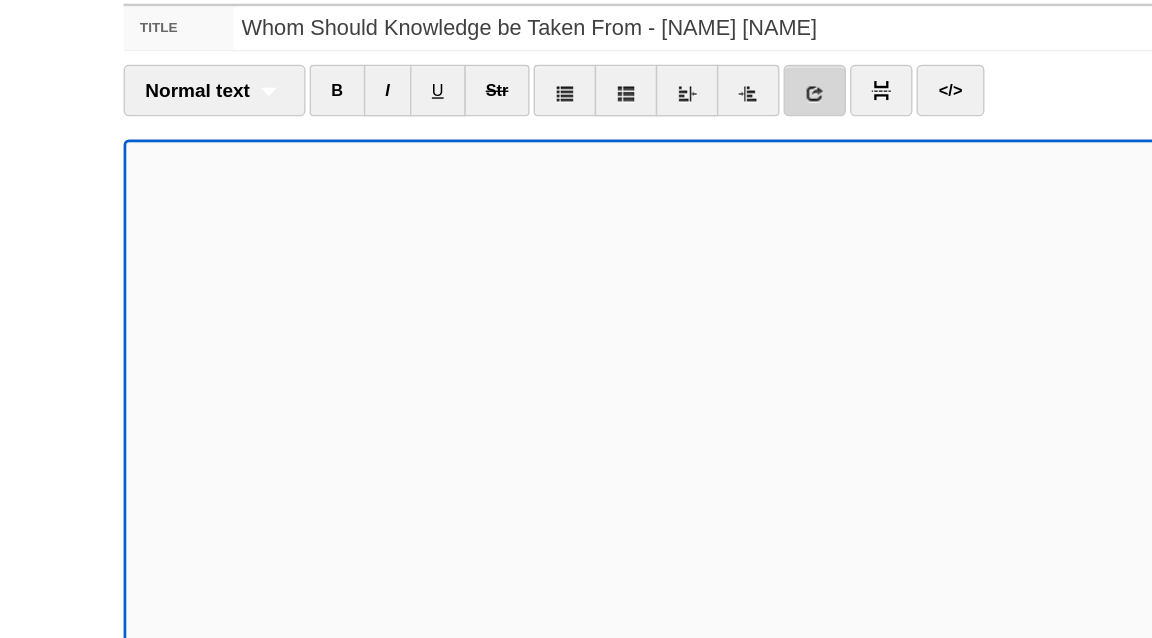 click at bounding box center [600, 188] 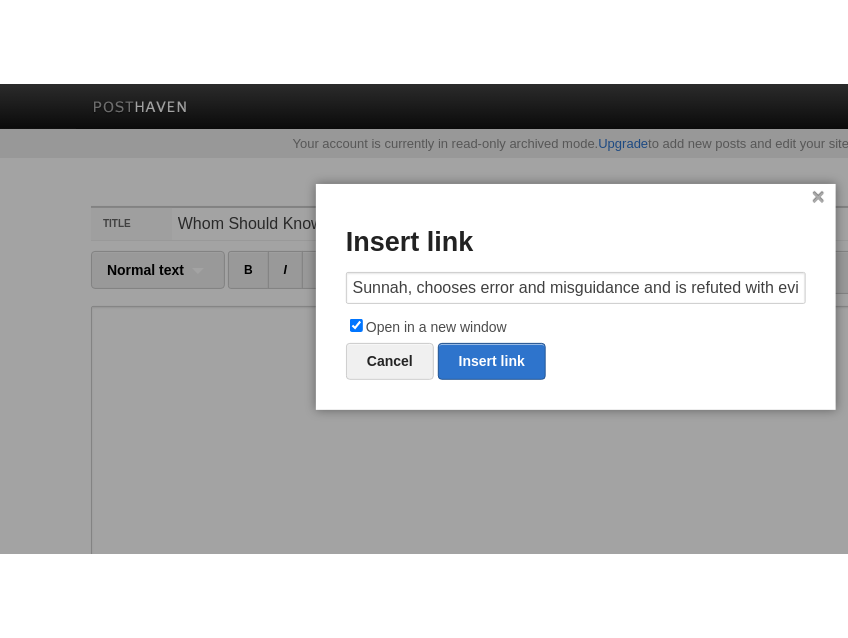 scroll, scrollTop: 0, scrollLeft: 0, axis: both 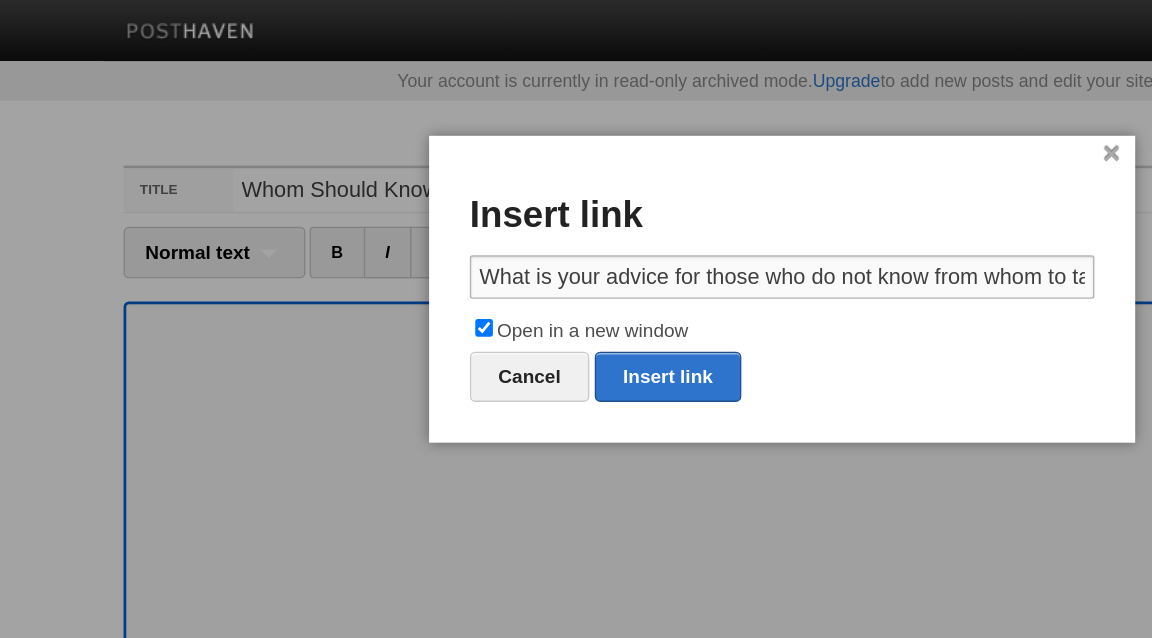 click on "What is your advice for those who do not know from whom to take knowledge?  And they do not know who are the people of knowledge, and they take knowledge from possibly some of the Mumayyiʿah(1). Such as this masjid in Brixton  Yet they come to the lessons and how do we advise people who go to their lessons?  Note: … The Mumayyiʿah—those who water down the methodology, are somewhat squeamish and easily unsettled—have aversion in these affairs, especially when someone formerly known for Sunnah opposes or deserts the people of the Sunnah, chooses error and misguidance and is refuted with evidence. [Source]https://" at bounding box center (576, 204) 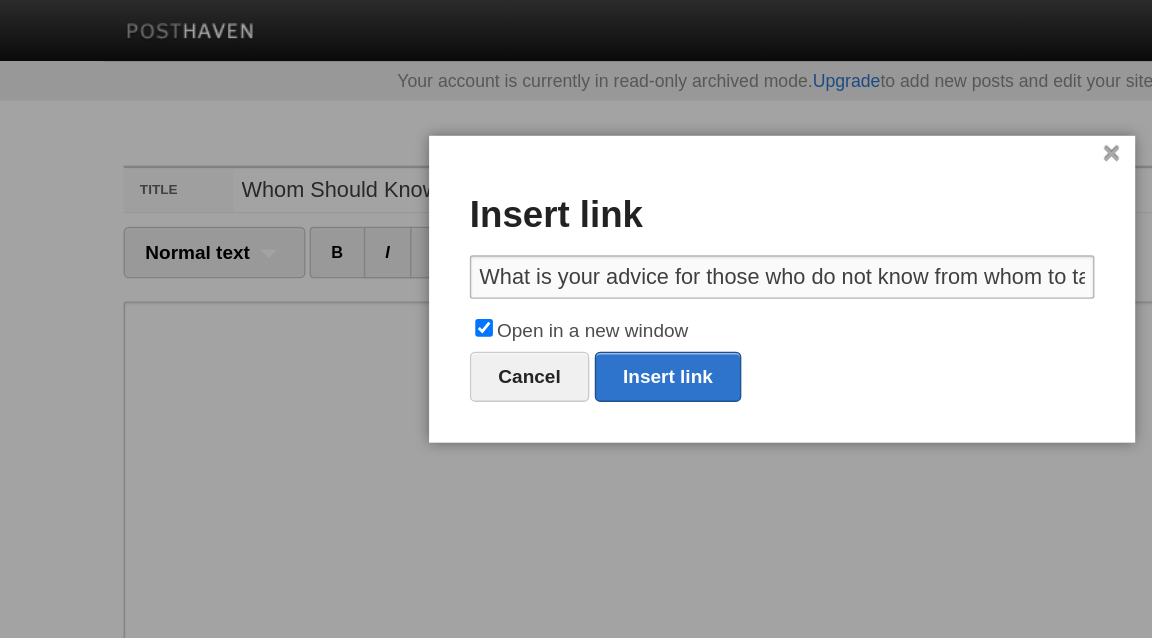 click on "What is your advice for those who do not know from whom to take knowledge?  And they do not know who are the people of knowledge, and they take knowledge from possibly some of the Mumayyiʿah(1). Such as this masjid in Brixton  Yet they come to the lessons and how do we advise people who go to their lessons?  Note: … The Mumayyiʿah—those who water down the methodology, are somewhat squeamish and easily unsettled—have aversion in these affairs, especially when someone formerly known for Sunnah opposes or deserts the people of the Sunnah, chooses error and misguidance and is refuted with evidence. [Source]https://" at bounding box center (576, 204) 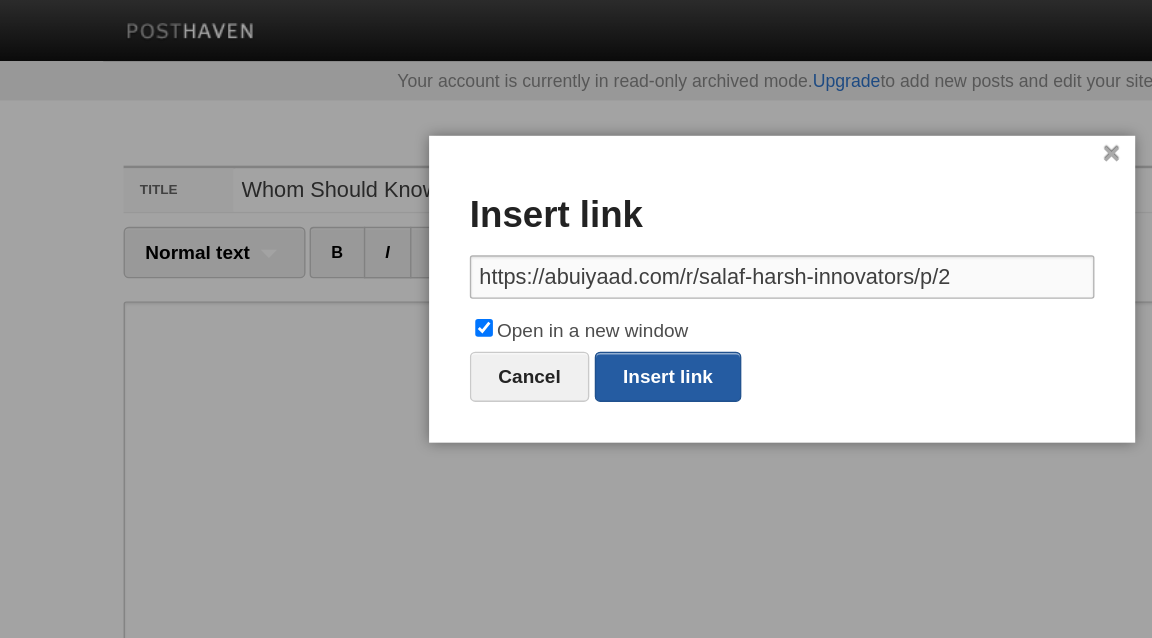 type on "https://abuiyaad.com/r/salaf-harsh-innovators/p/2" 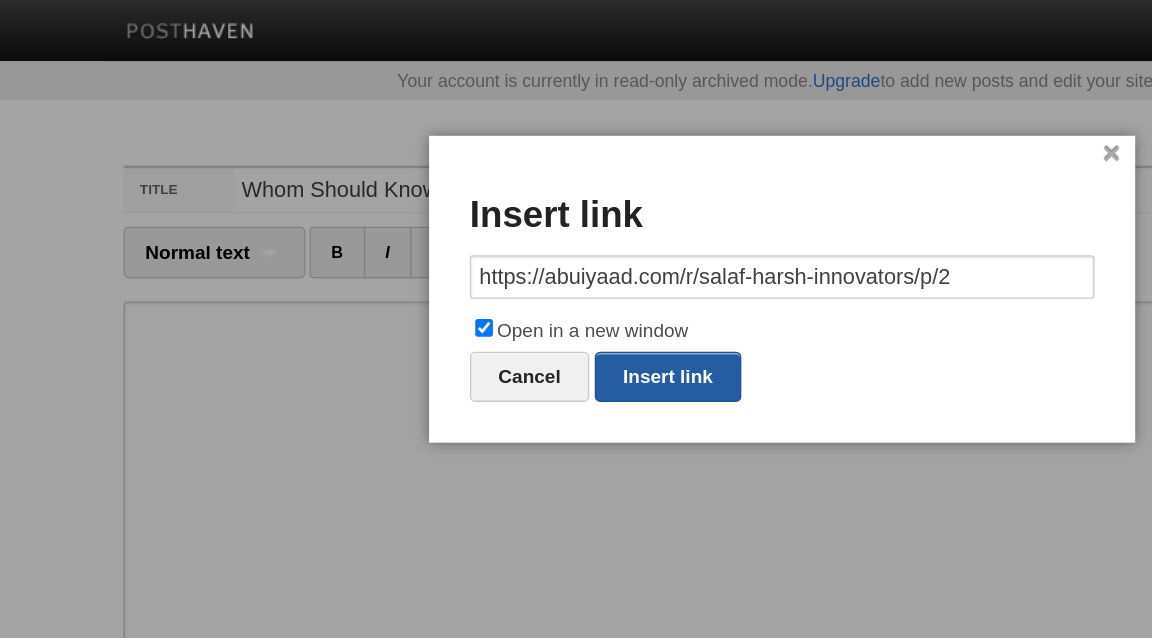 click on "Insert link" at bounding box center (492, 277) 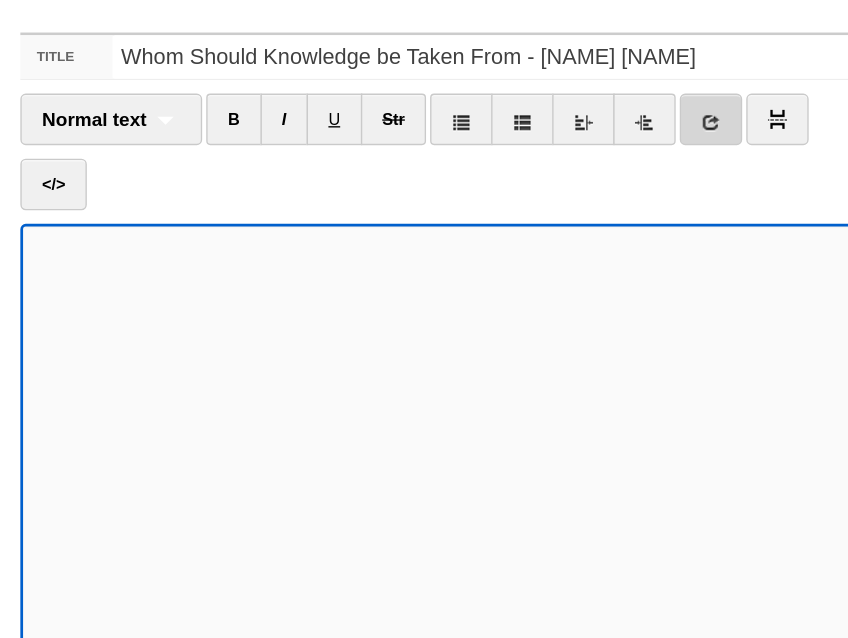 click at bounding box center [524, 188] 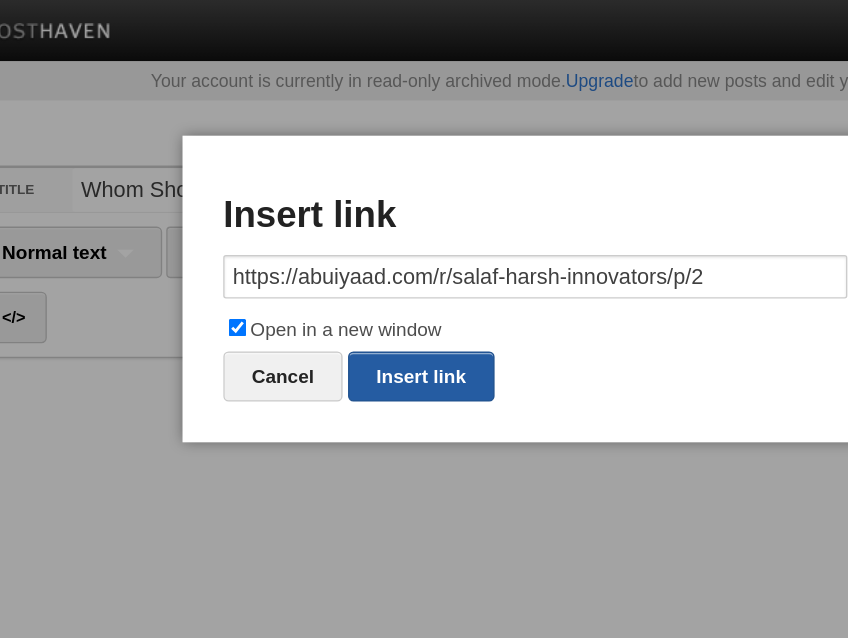 type on "https://abuiyaad.com/r/salaf-harsh-innovators/p/2" 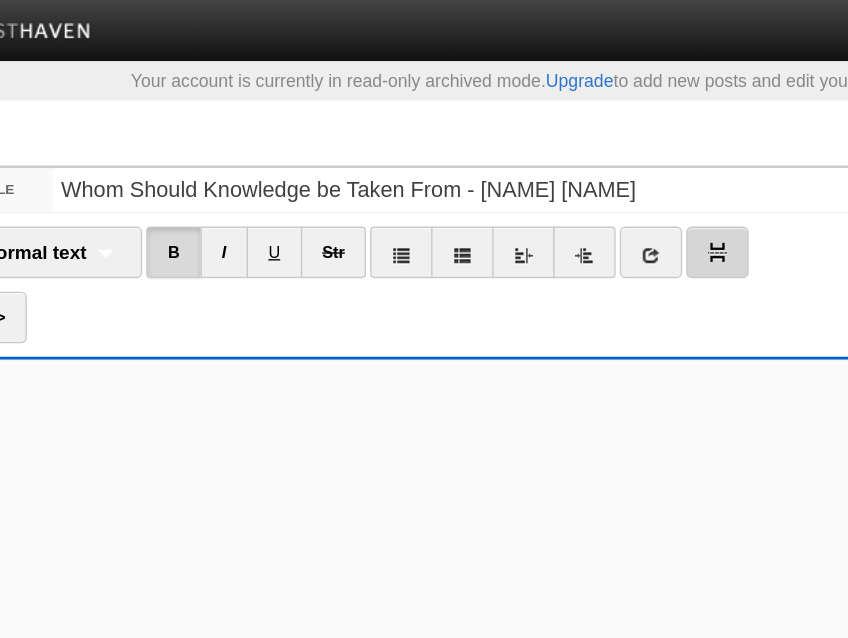 scroll, scrollTop: 0, scrollLeft: 0, axis: both 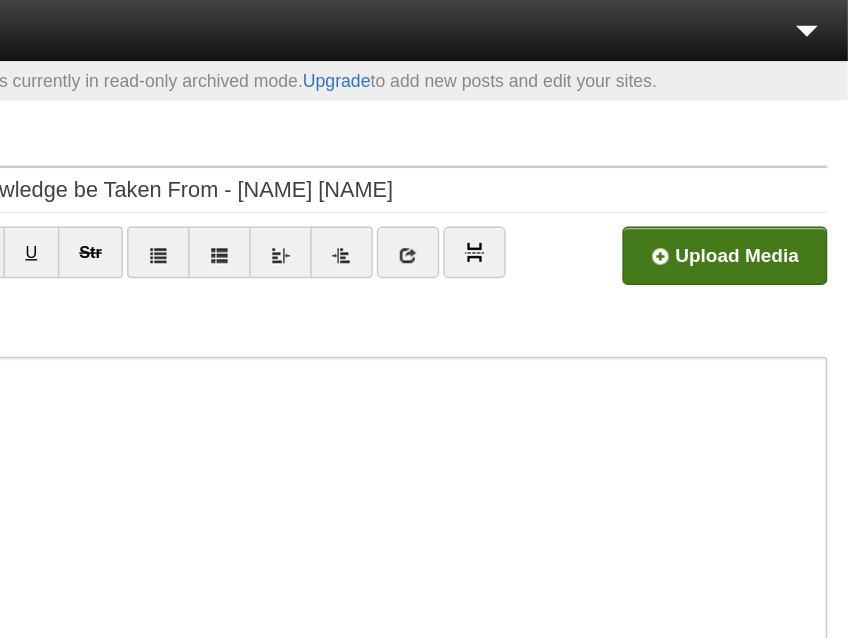 click at bounding box center [154, 194] 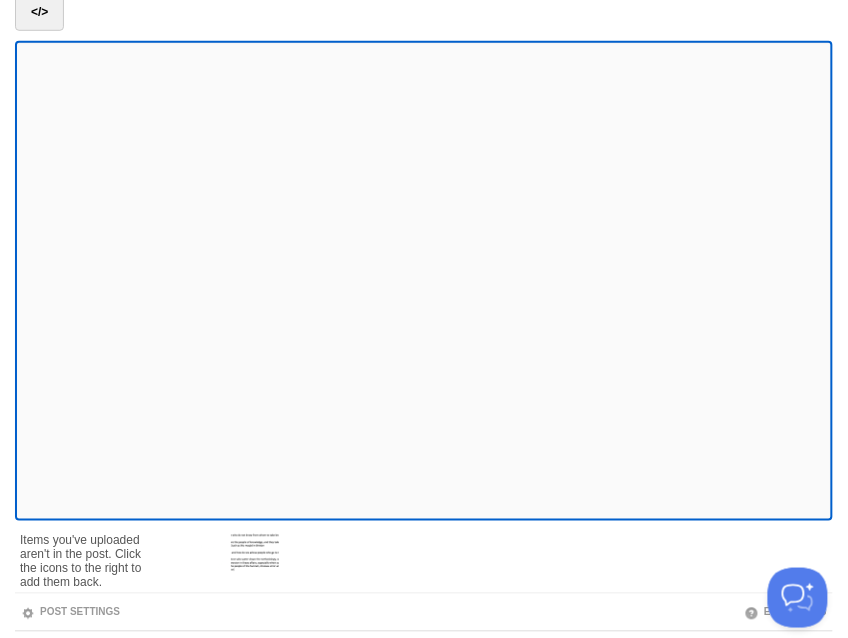 scroll, scrollTop: 272, scrollLeft: 0, axis: vertical 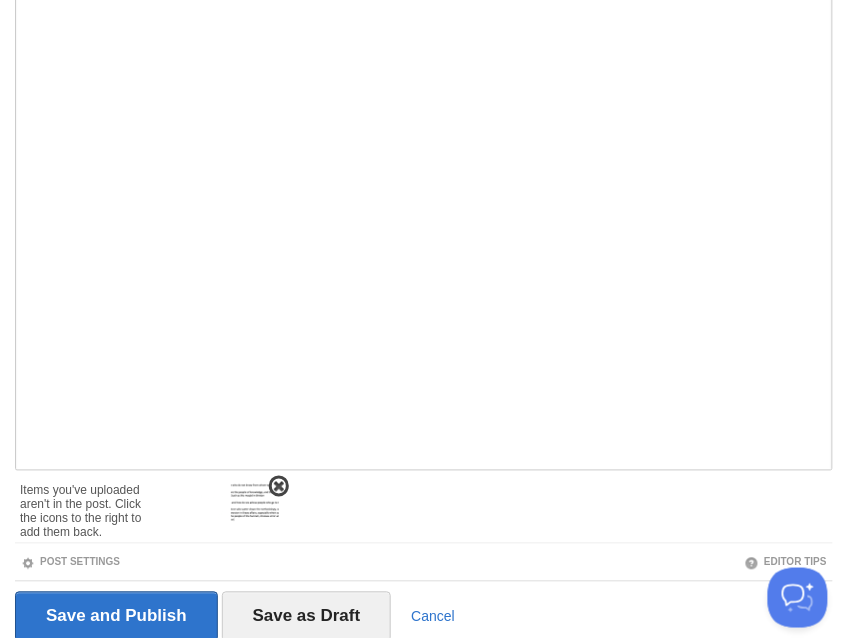 click at bounding box center [0, 0] 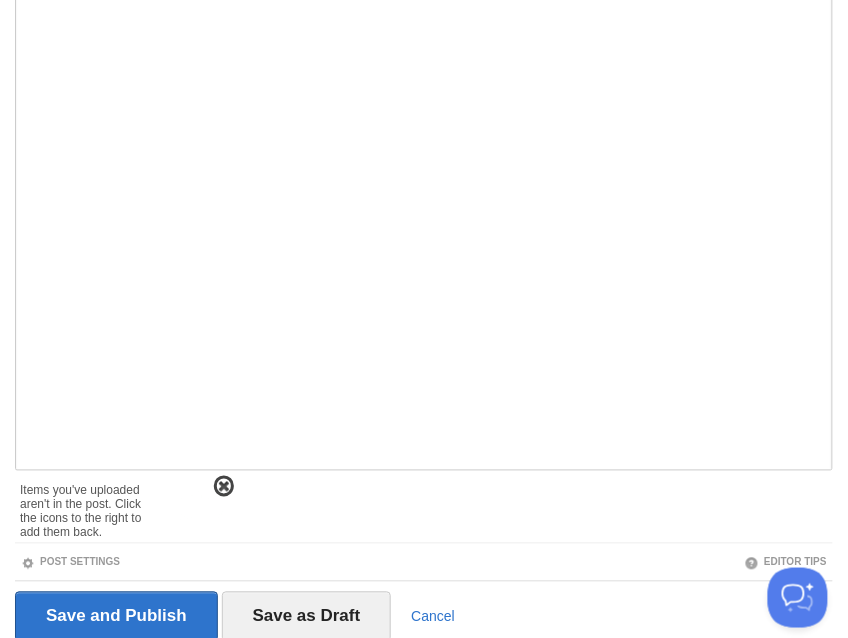 click at bounding box center (224, 487) 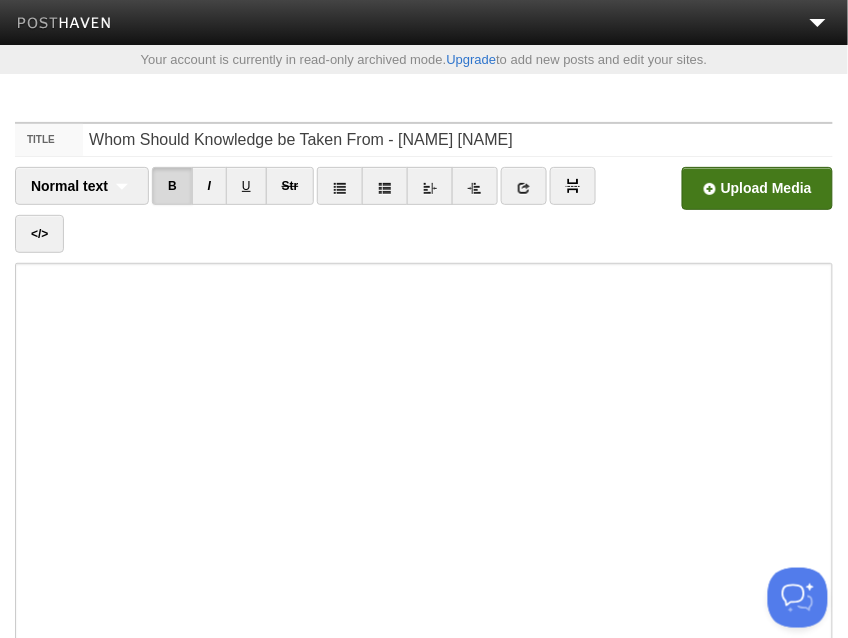 scroll, scrollTop: 276, scrollLeft: 0, axis: vertical 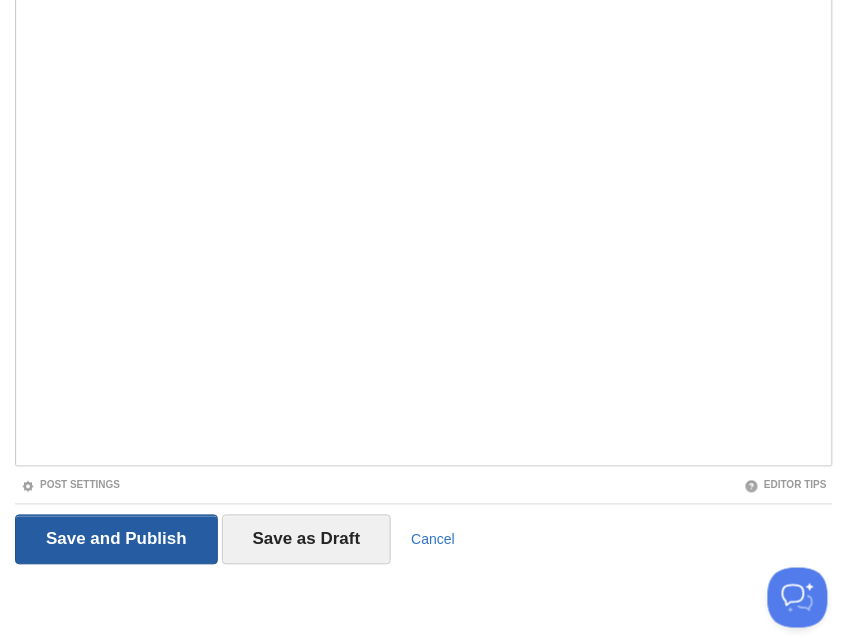 click on "Save and Publish" at bounding box center [116, 540] 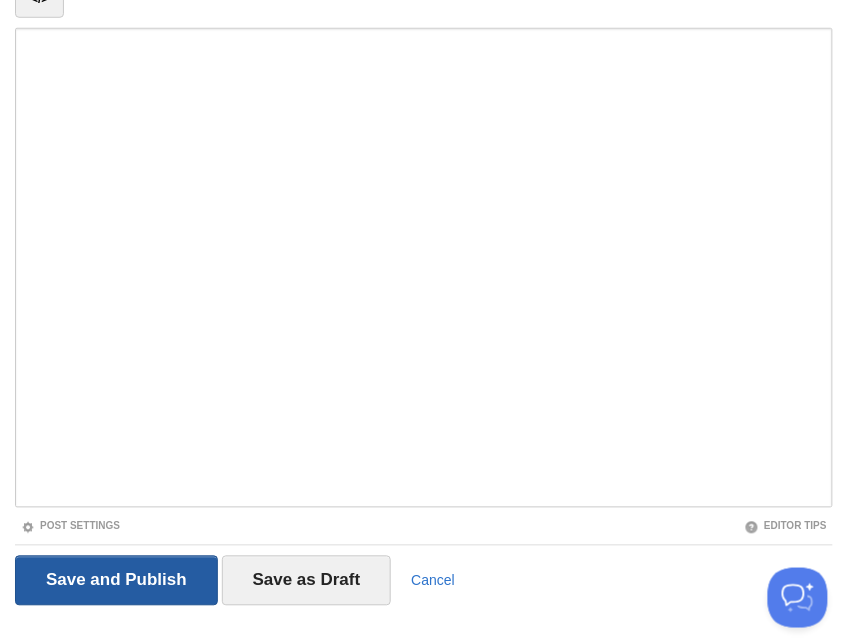 scroll, scrollTop: 104, scrollLeft: 0, axis: vertical 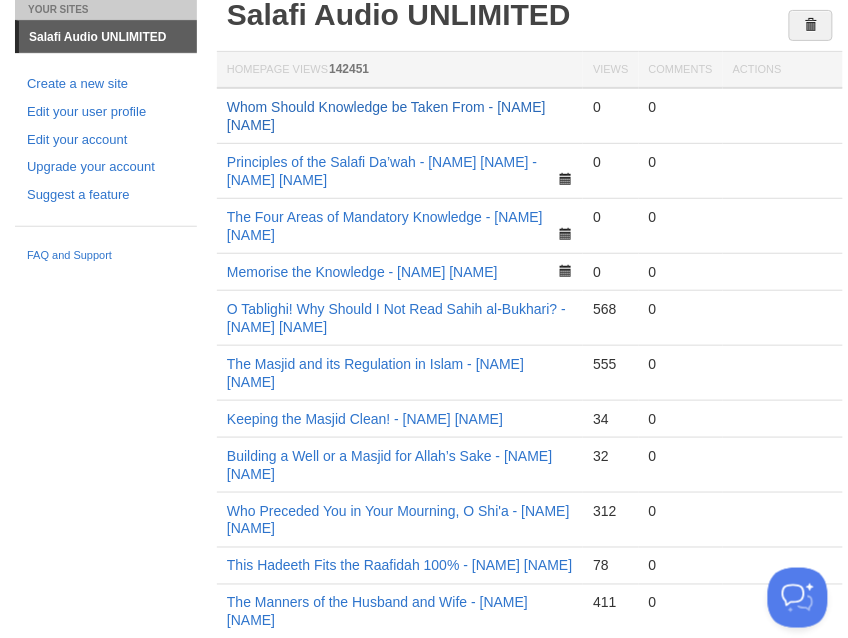 click on "Whom Should Knowledge be Taken From - [NAME] [NAME]" at bounding box center [386, 116] 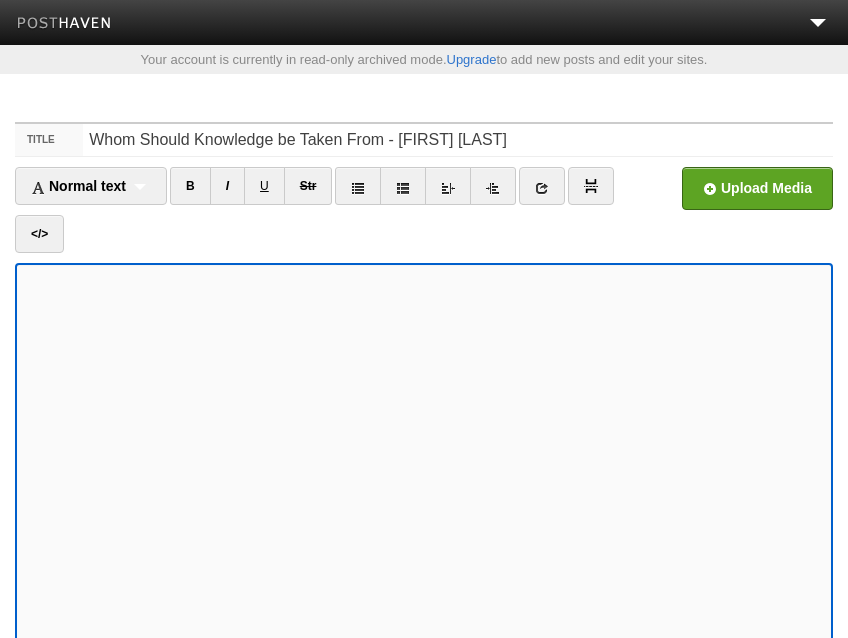 scroll, scrollTop: 0, scrollLeft: 0, axis: both 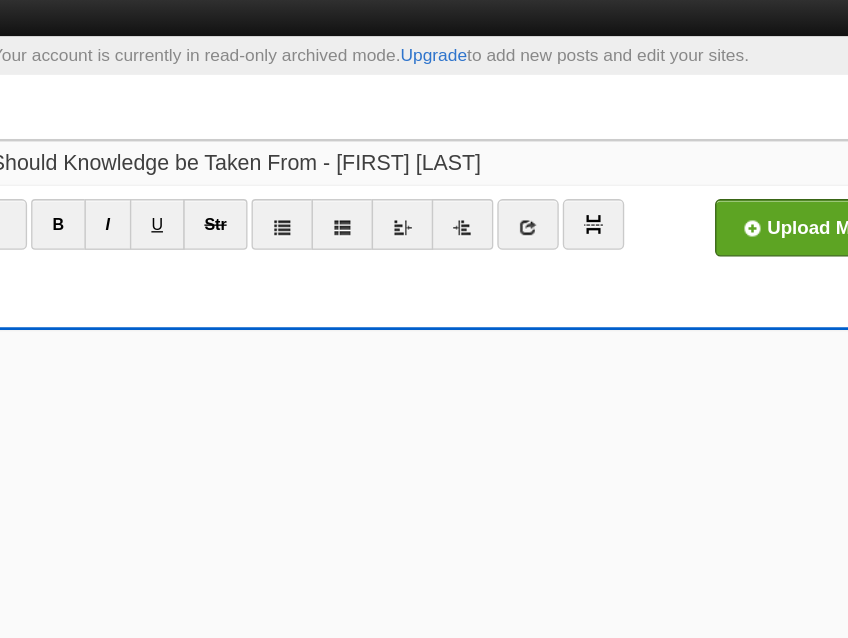 click on "Whom Should Knowledge be Taken From - [FIRST] [LAST]" at bounding box center (458, 140) 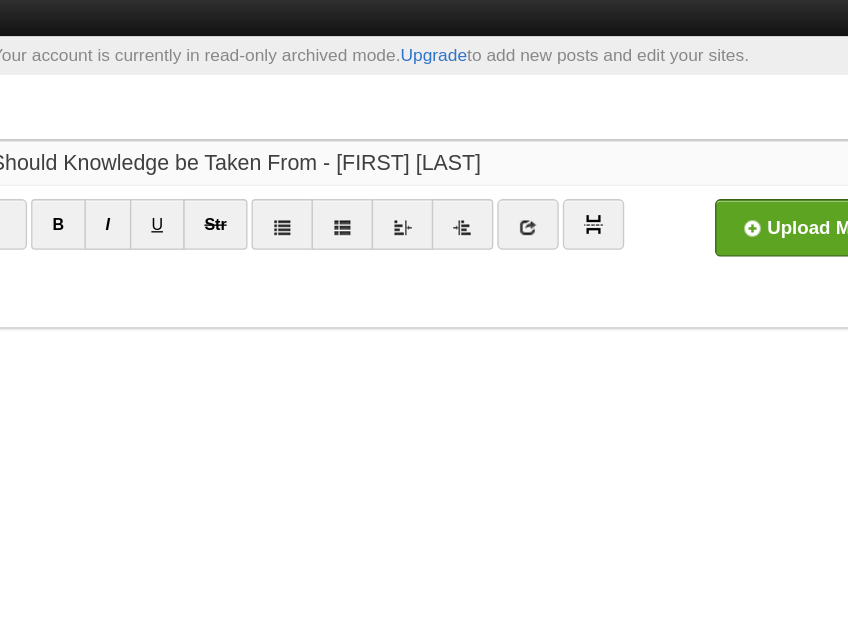 scroll, scrollTop: 0, scrollLeft: 0, axis: both 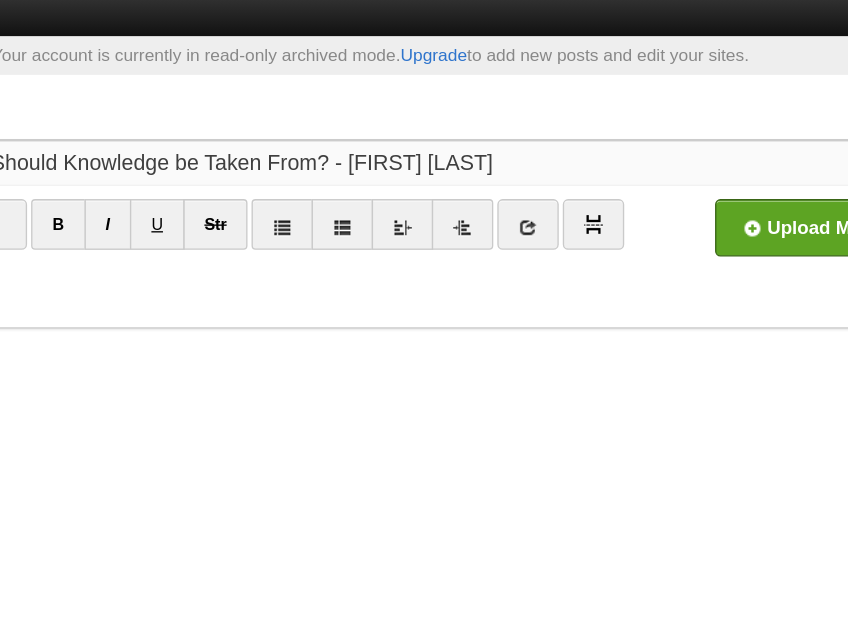 type on "Whom Should Knowledge be Taken From? - [FIRST] [LAST]" 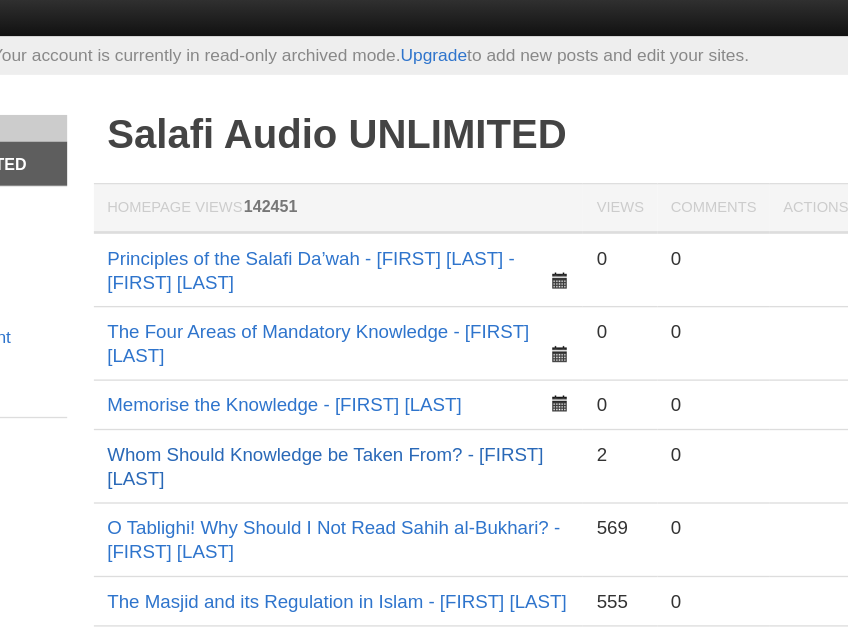 click on "Whom Should Knowledge be Taken From? - [FIRST] [LAST]" at bounding box center (390, 367) 